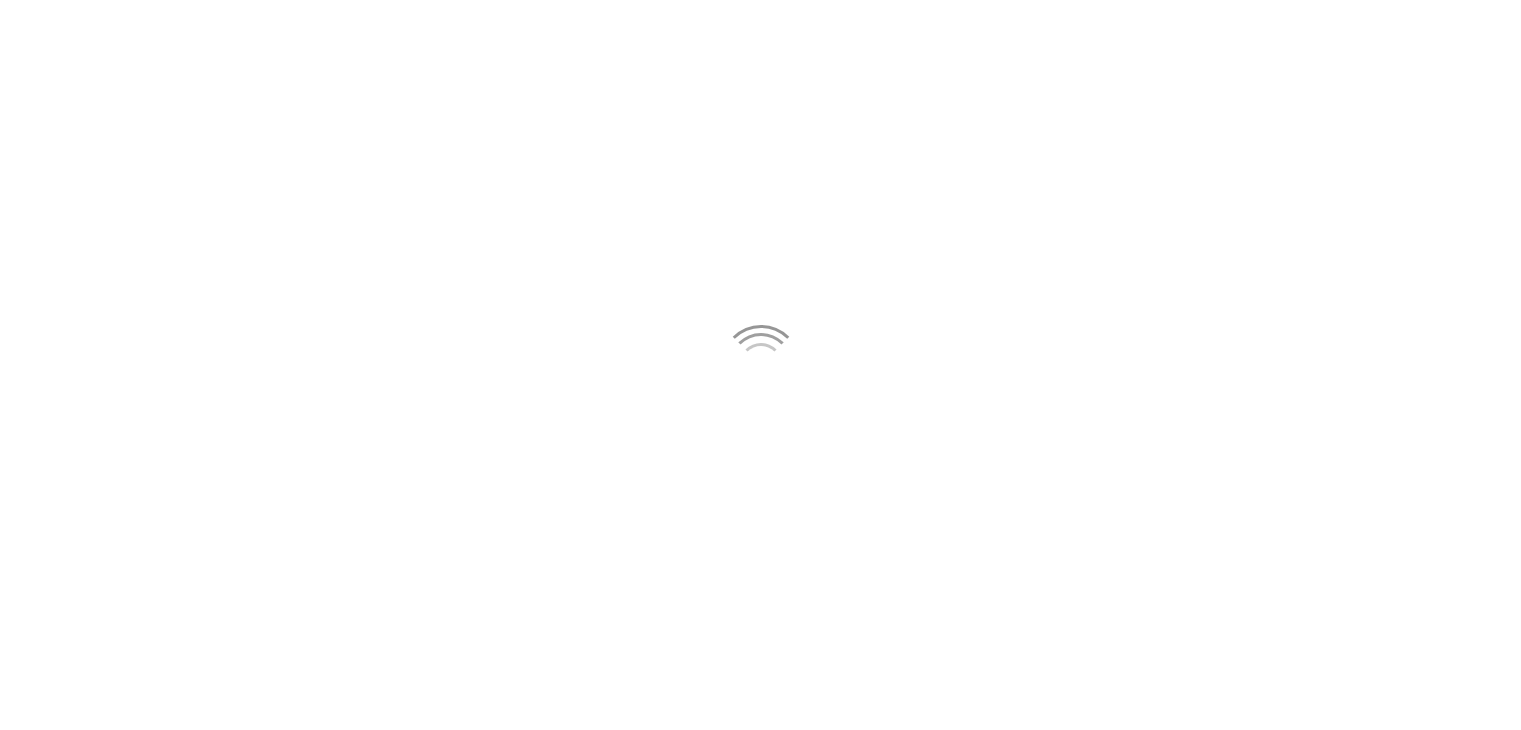scroll, scrollTop: 0, scrollLeft: 0, axis: both 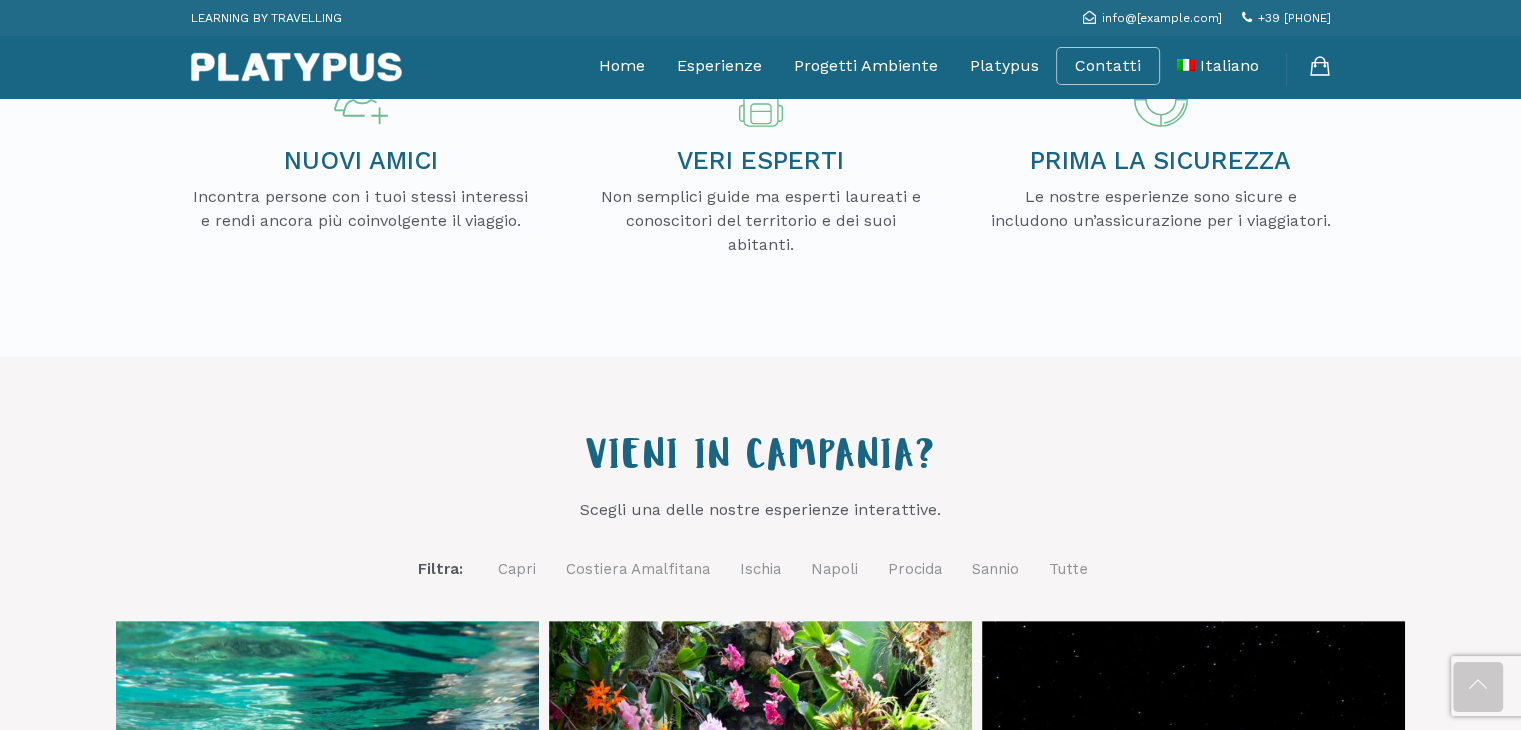 drag, startPoint x: 1522, startPoint y: 94, endPoint x: 1491, endPoint y: 145, distance: 59.682495 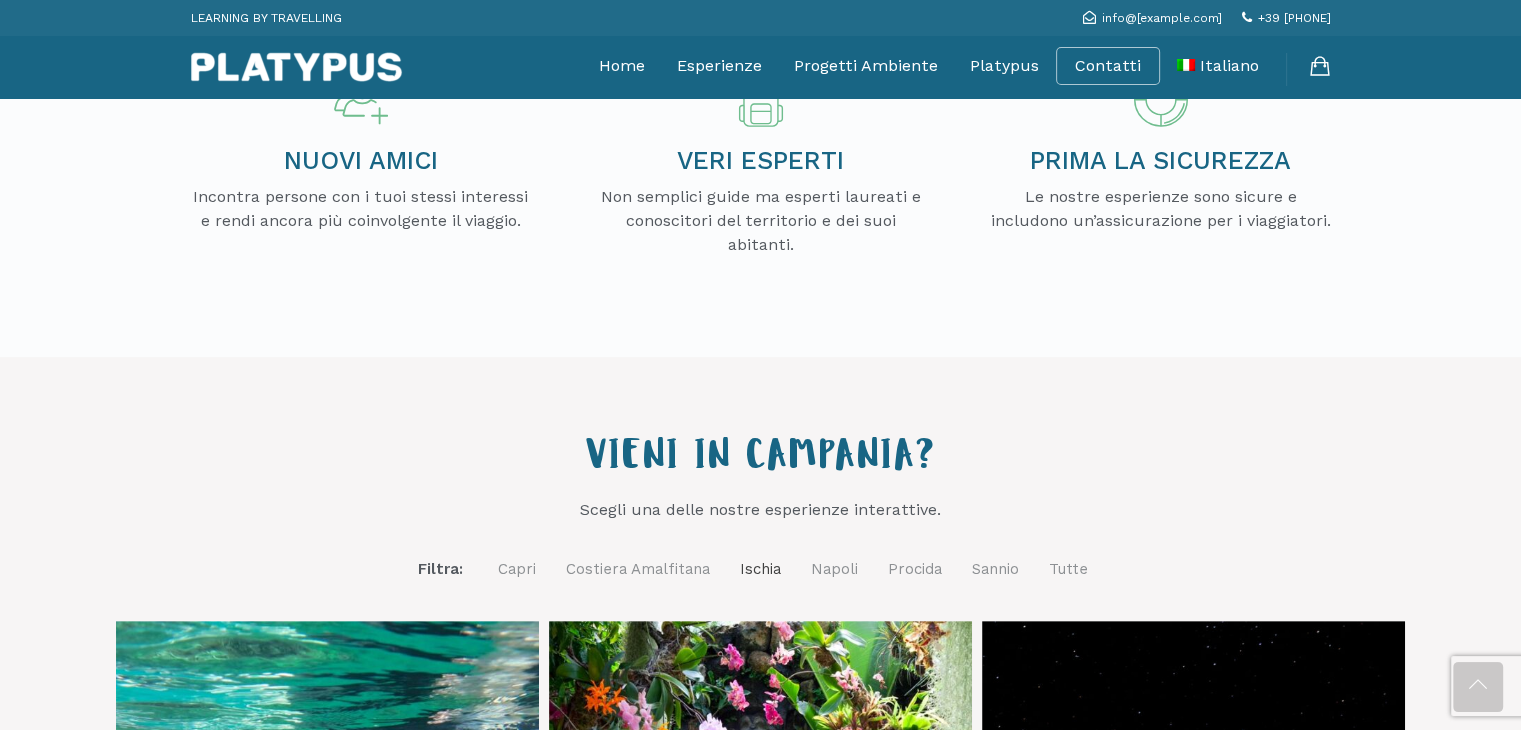 click on "Ischia" at bounding box center [760, 569] 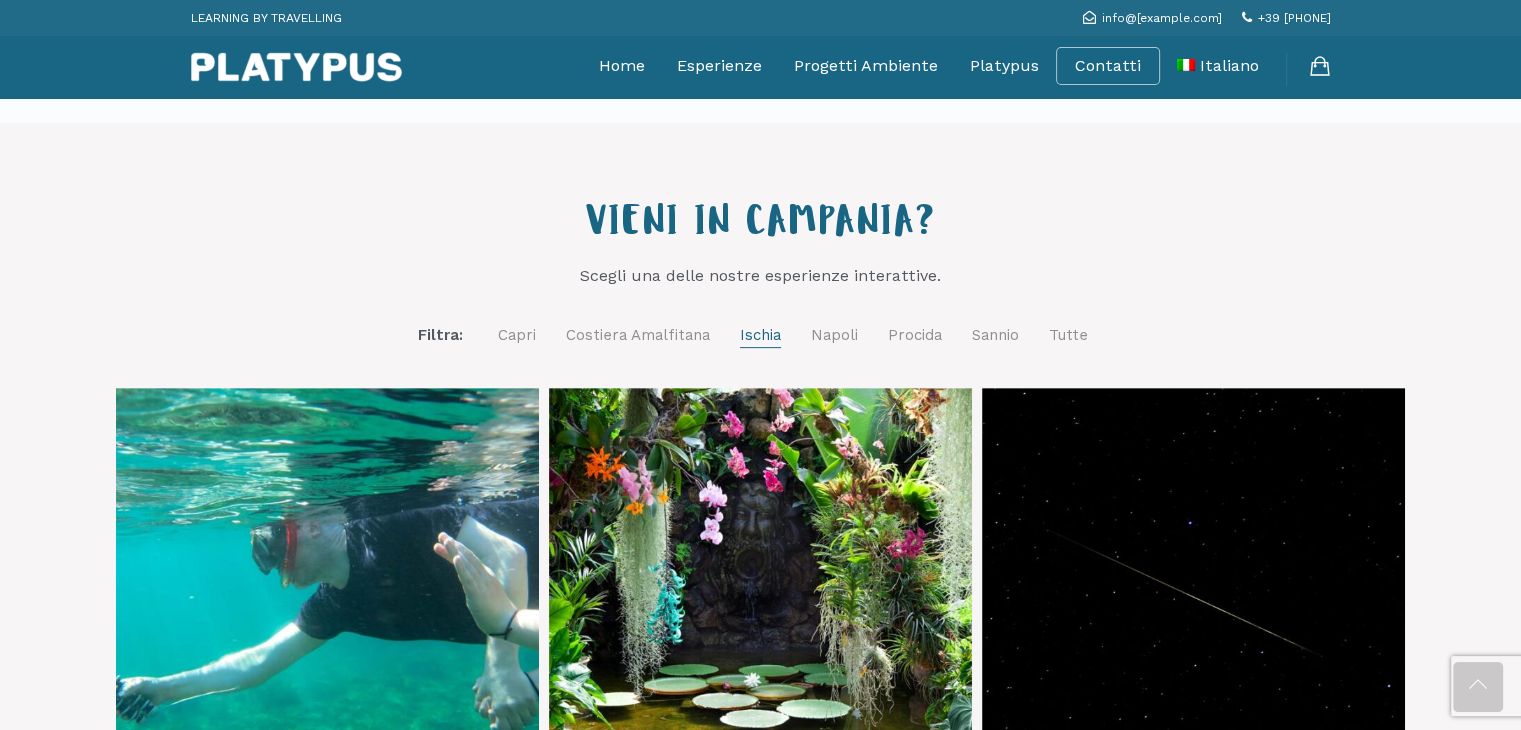 scroll, scrollTop: 623, scrollLeft: 0, axis: vertical 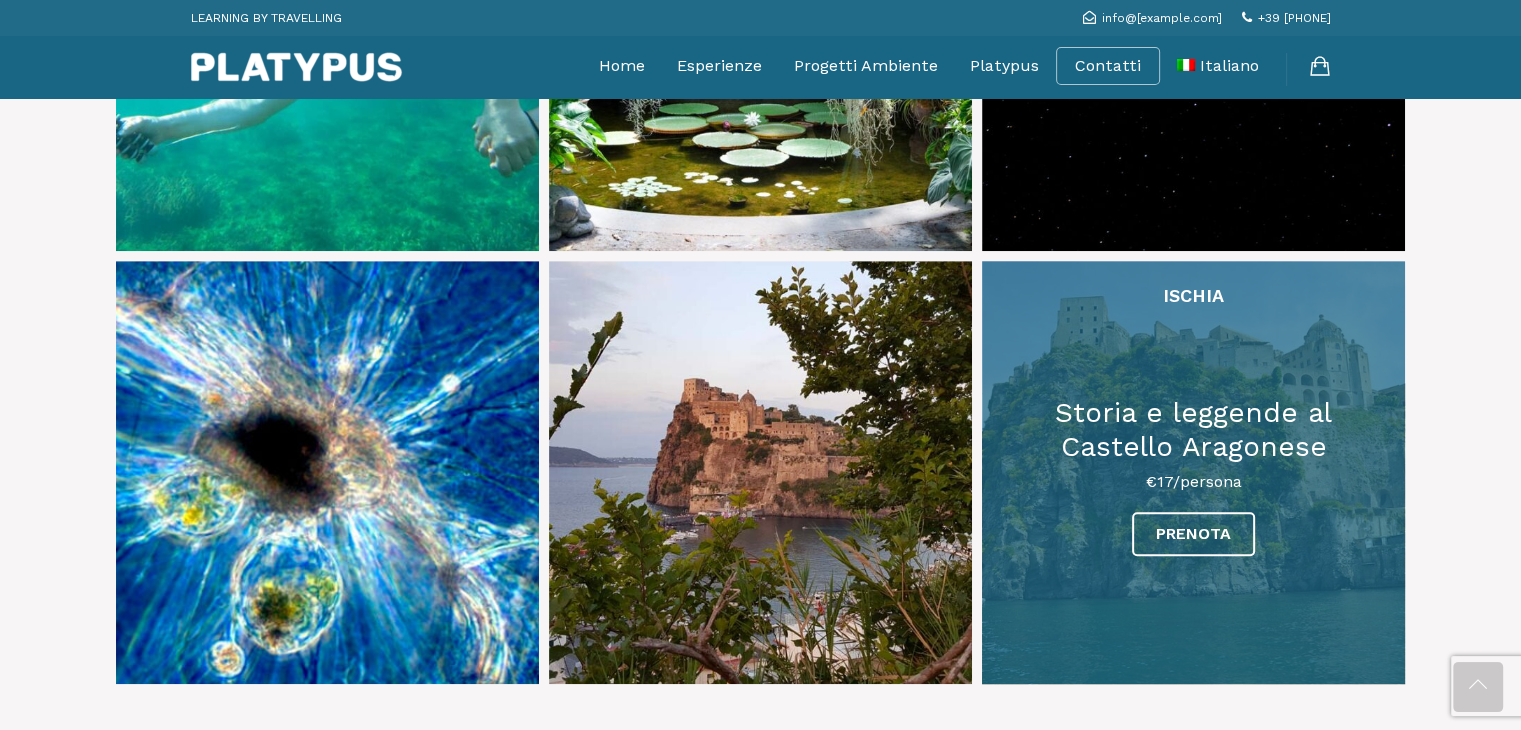 click at bounding box center [1193, 472] 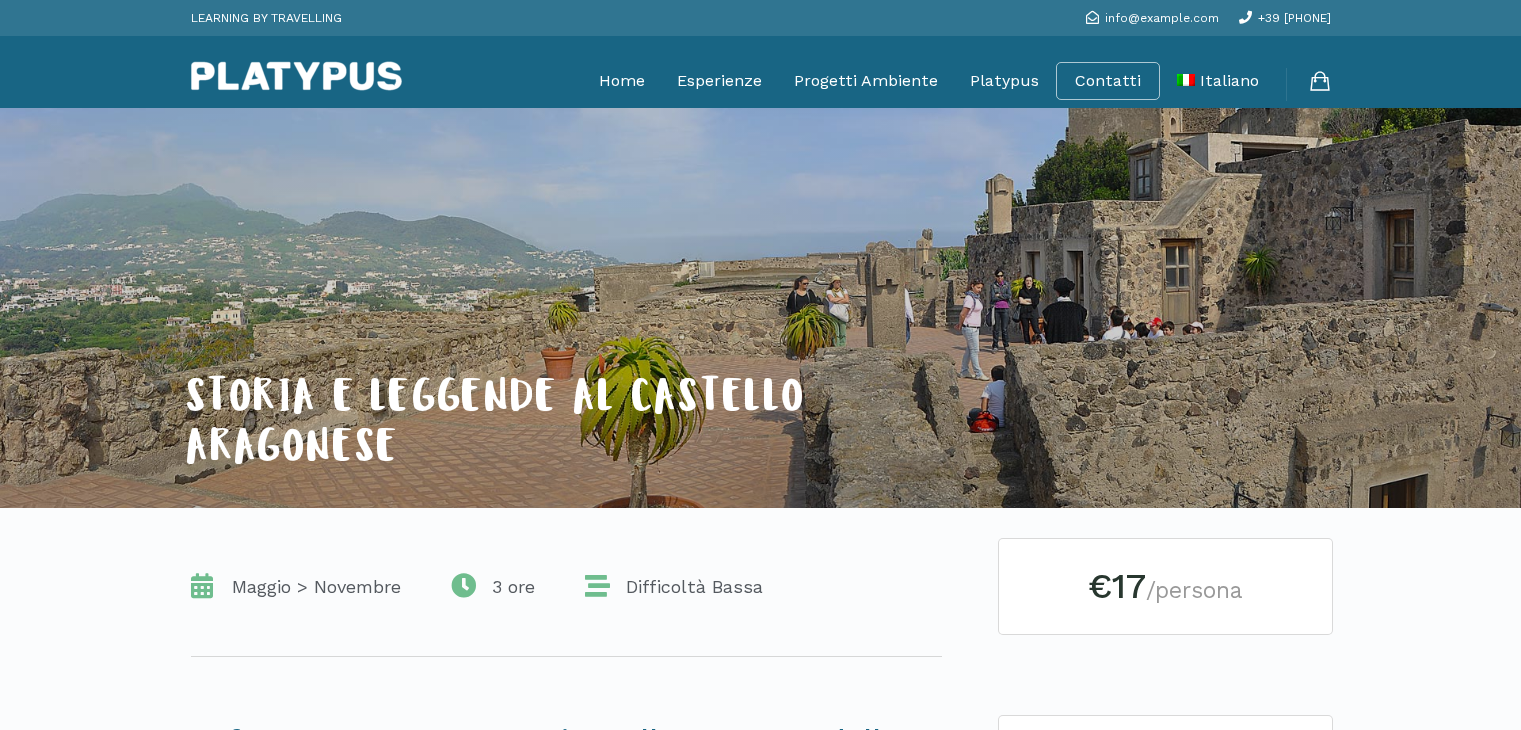 scroll, scrollTop: 0, scrollLeft: 0, axis: both 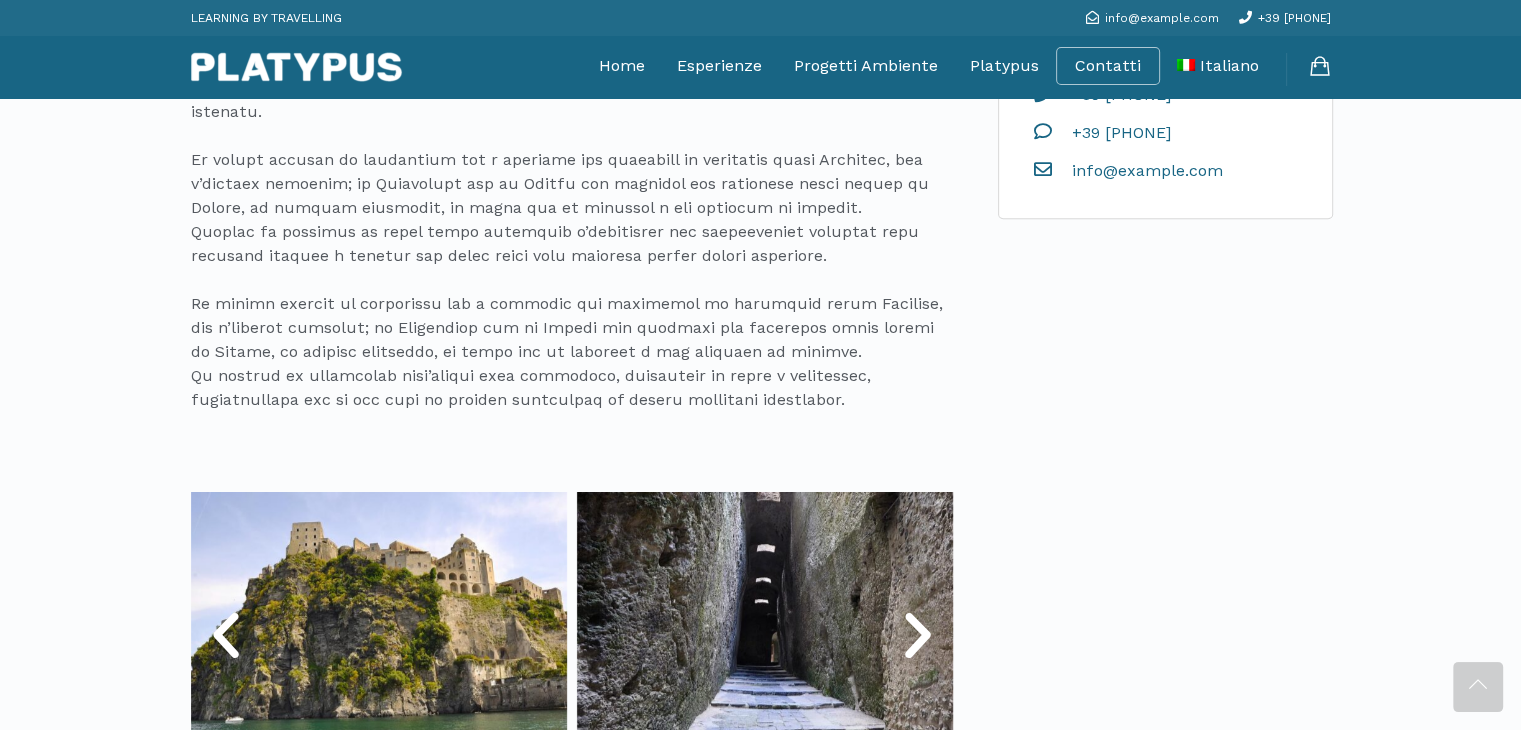 drag, startPoint x: 1527, startPoint y: 89, endPoint x: 1463, endPoint y: 195, distance: 123.82246 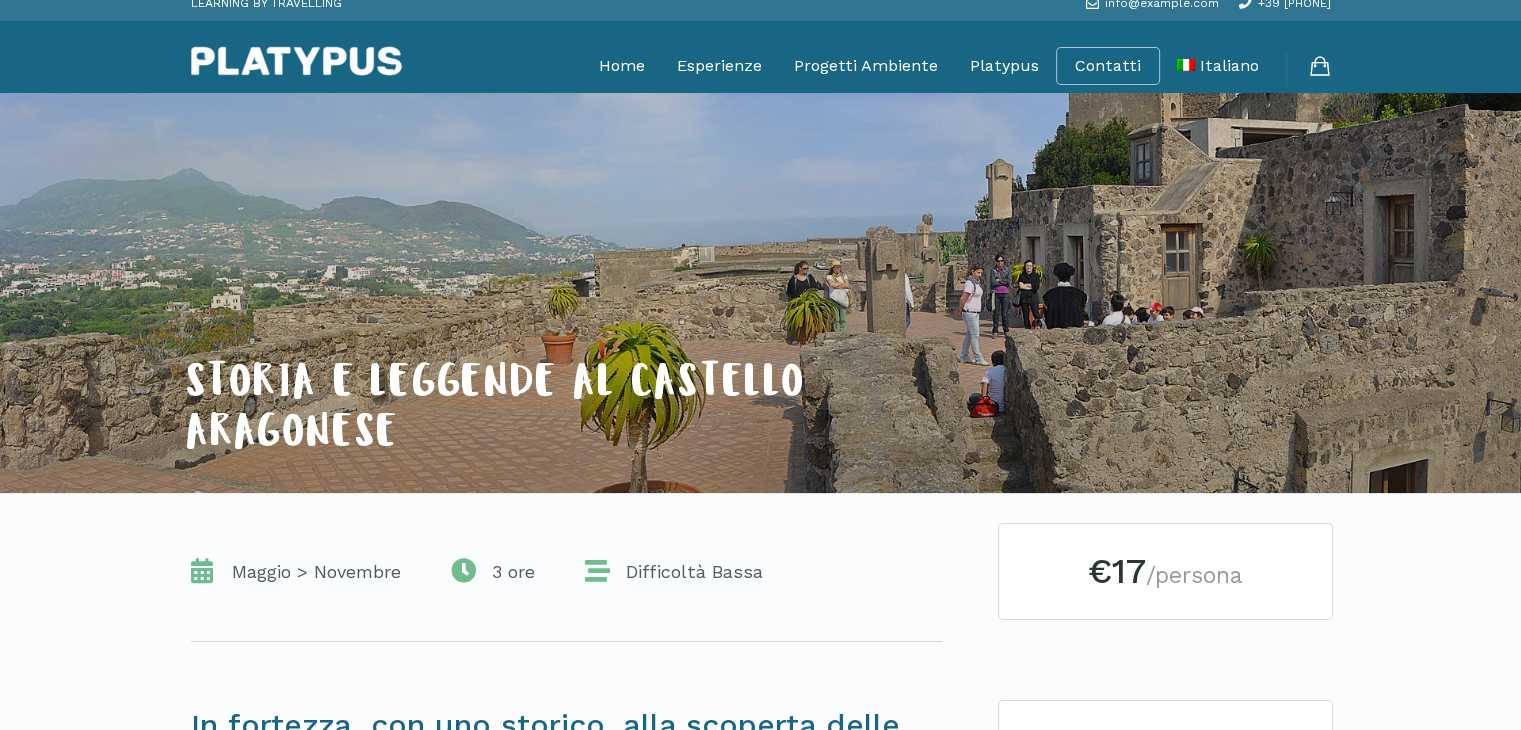scroll, scrollTop: 0, scrollLeft: 0, axis: both 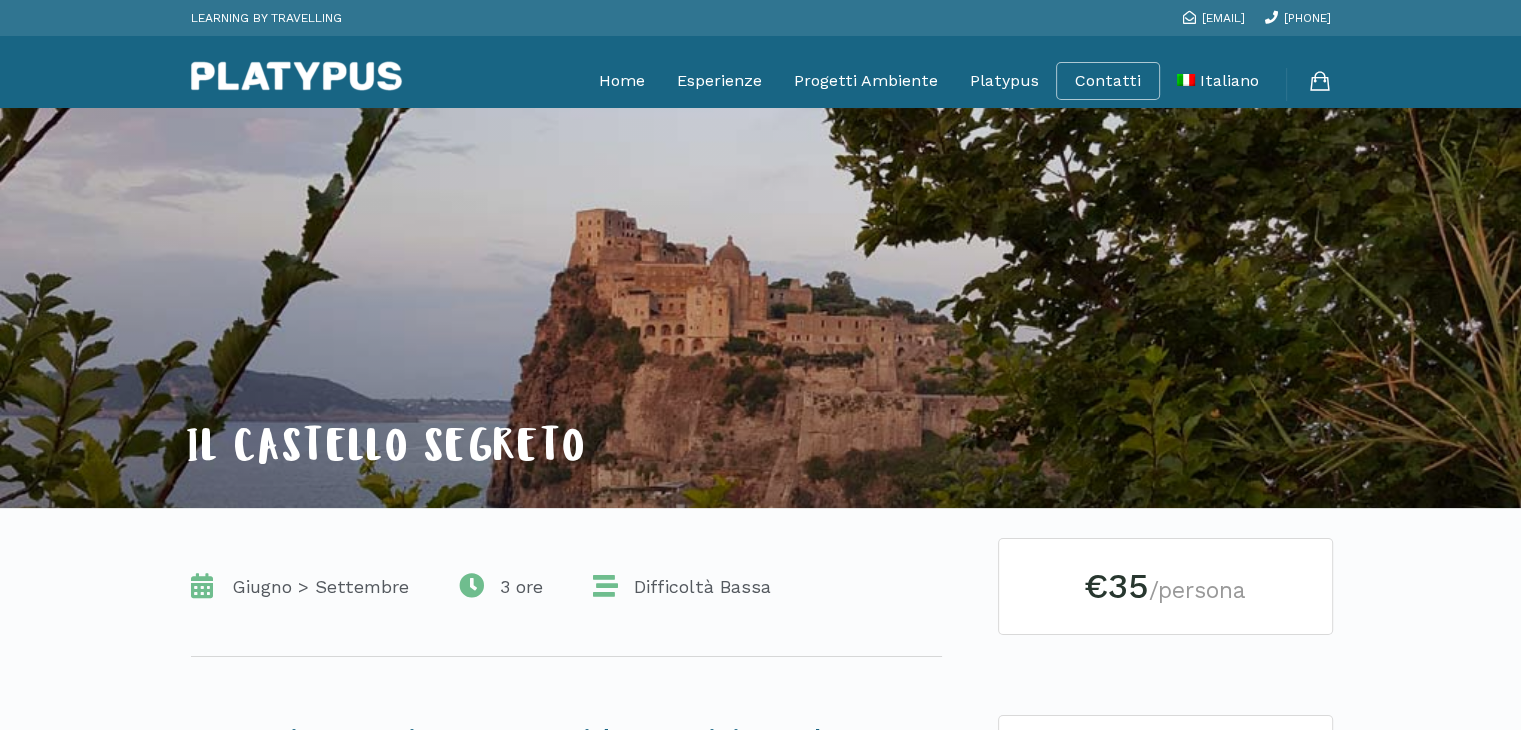 drag, startPoint x: 1529, startPoint y: 74, endPoint x: 1501, endPoint y: 69, distance: 28.442924 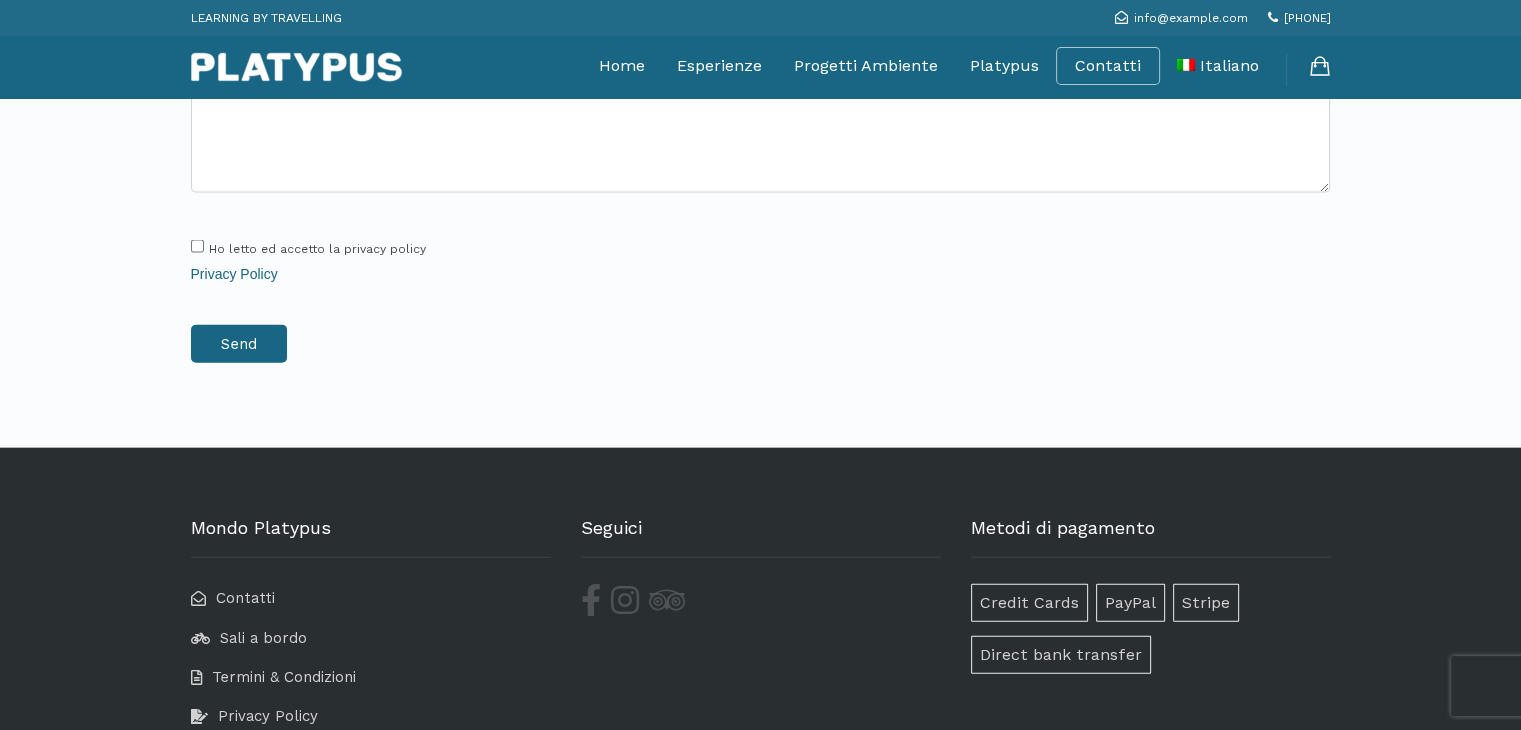 scroll, scrollTop: 1456, scrollLeft: 0, axis: vertical 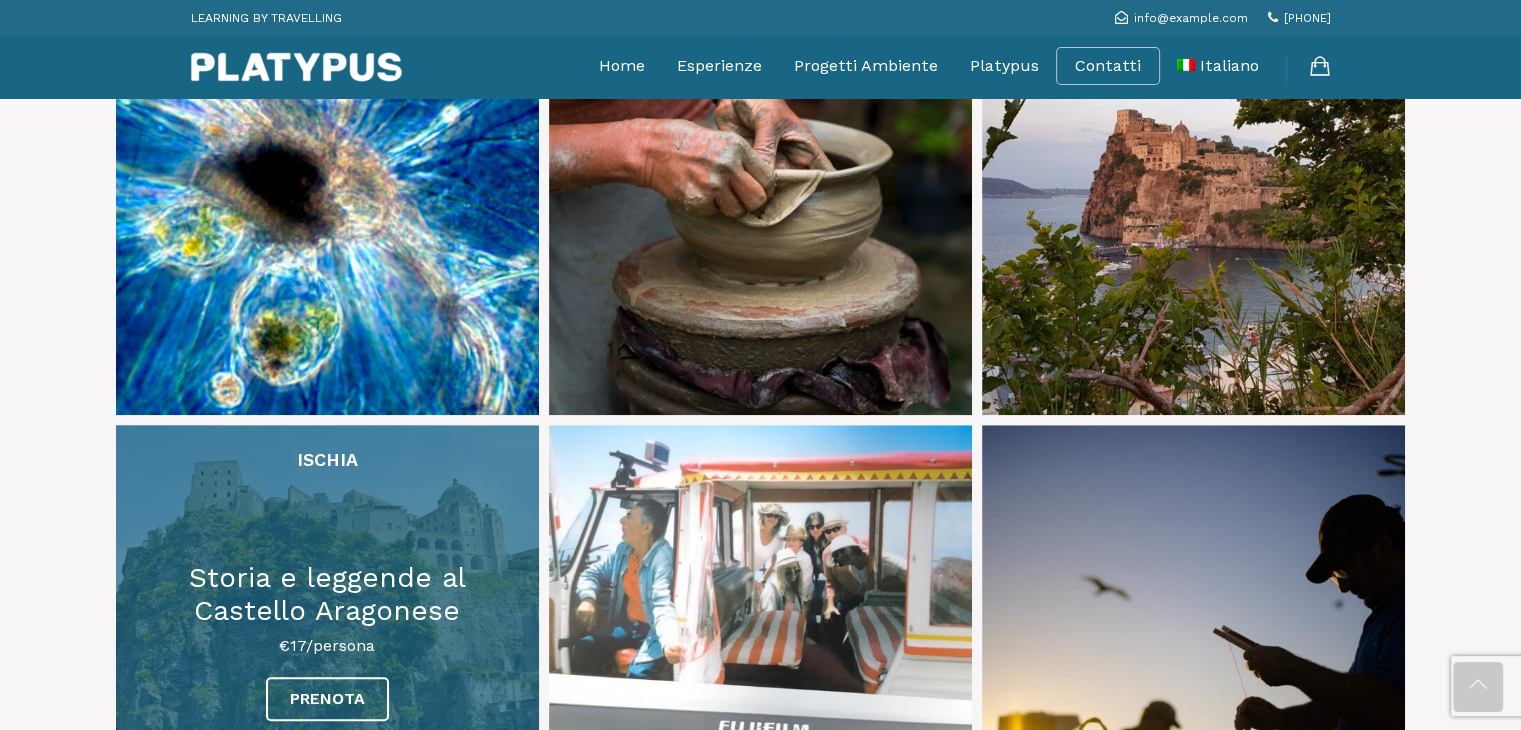 click at bounding box center (327, 636) 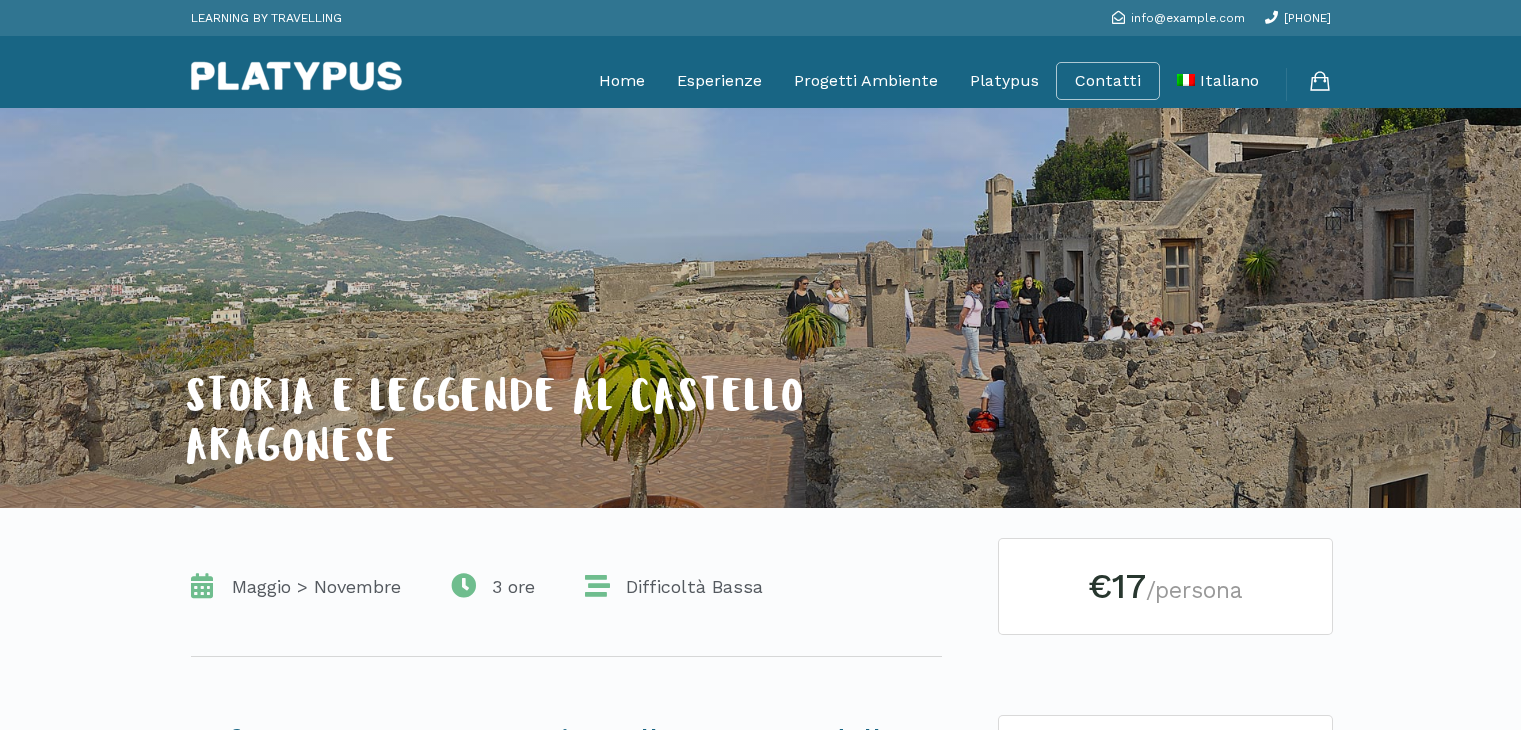 scroll, scrollTop: 0, scrollLeft: 0, axis: both 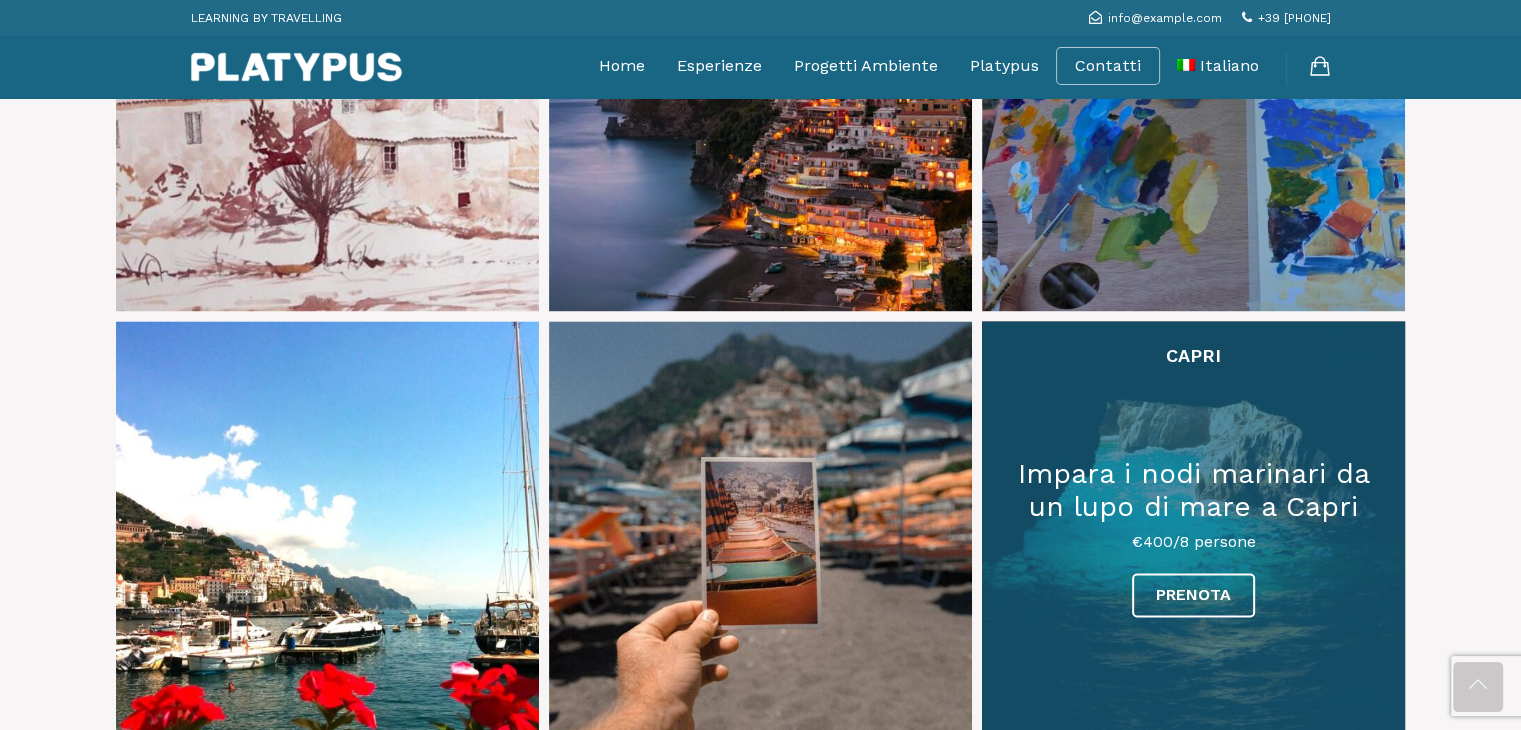 click at bounding box center (1193, 532) 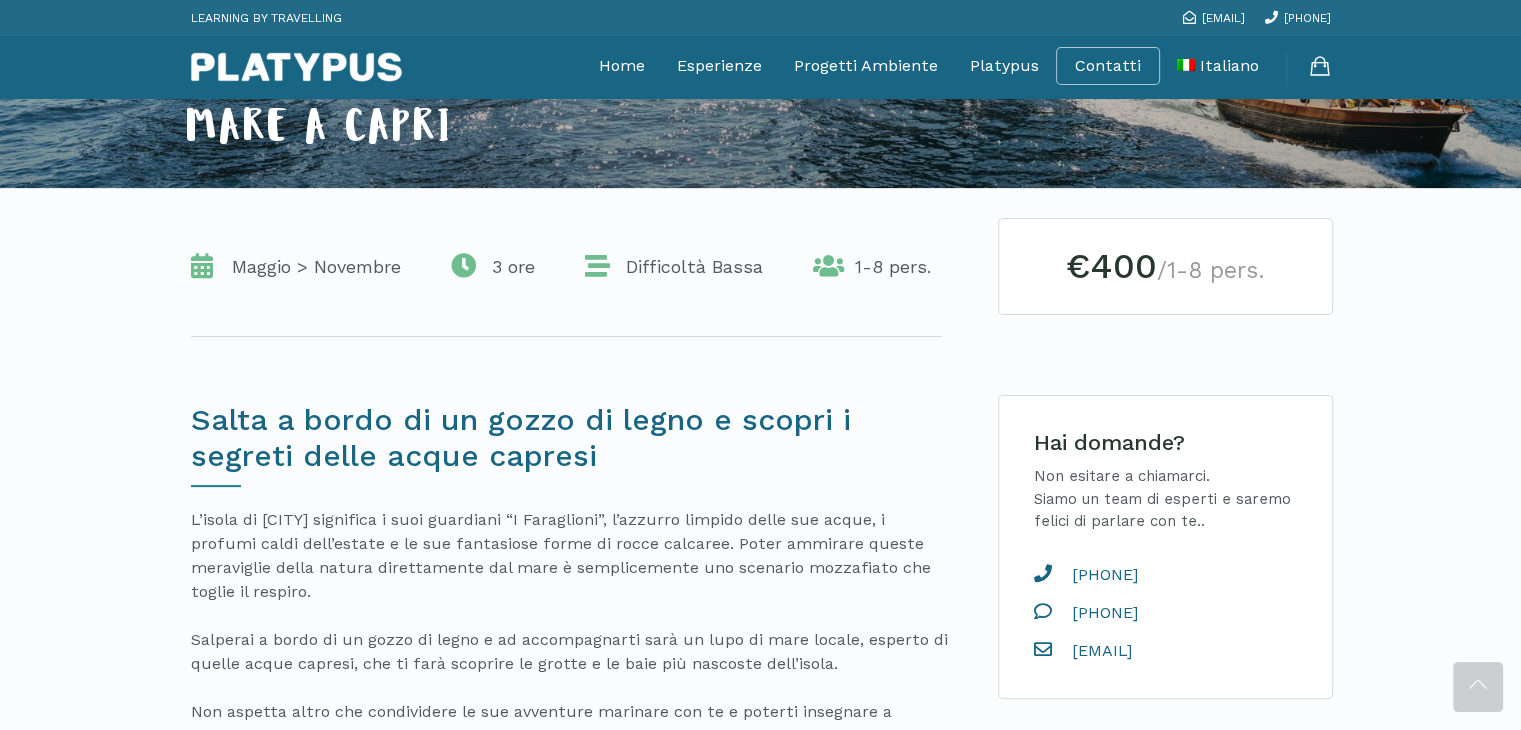 scroll, scrollTop: 343, scrollLeft: 0, axis: vertical 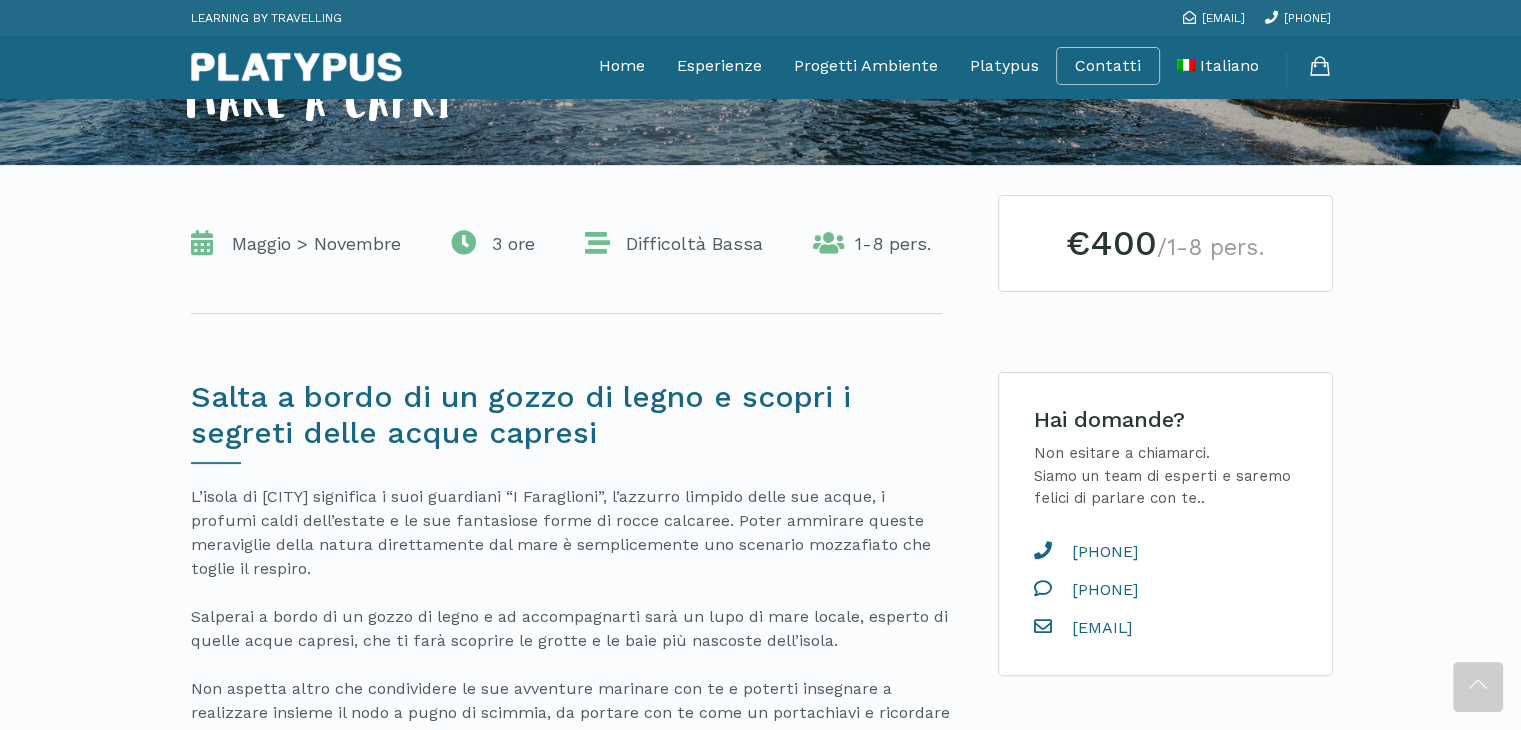 click on "LEARNING BY TRAVELLING
[EMAIL] [PHONE]
Toggle navigation
LEARNING BY TRAVELLING" at bounding box center (760, 2106) 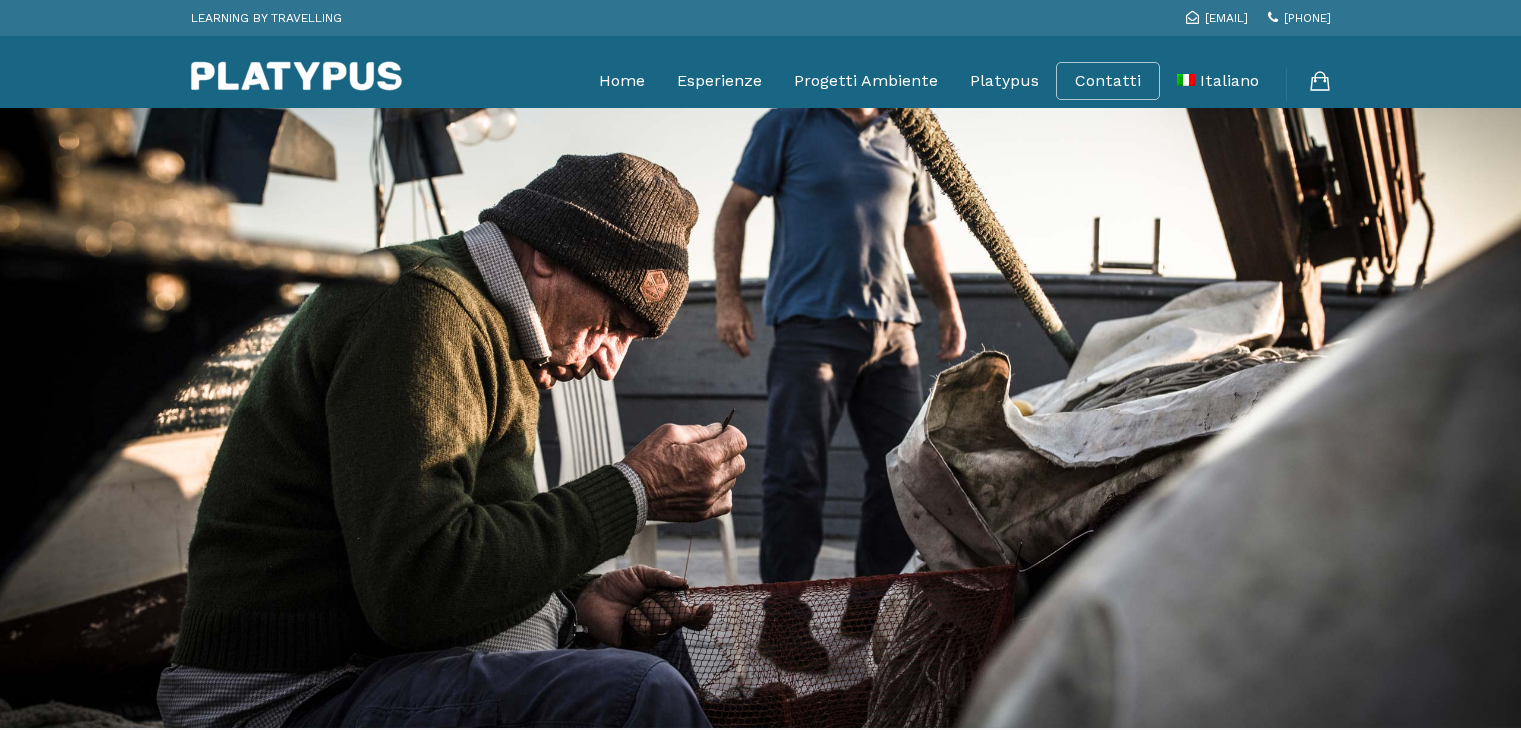 scroll, scrollTop: 0, scrollLeft: 0, axis: both 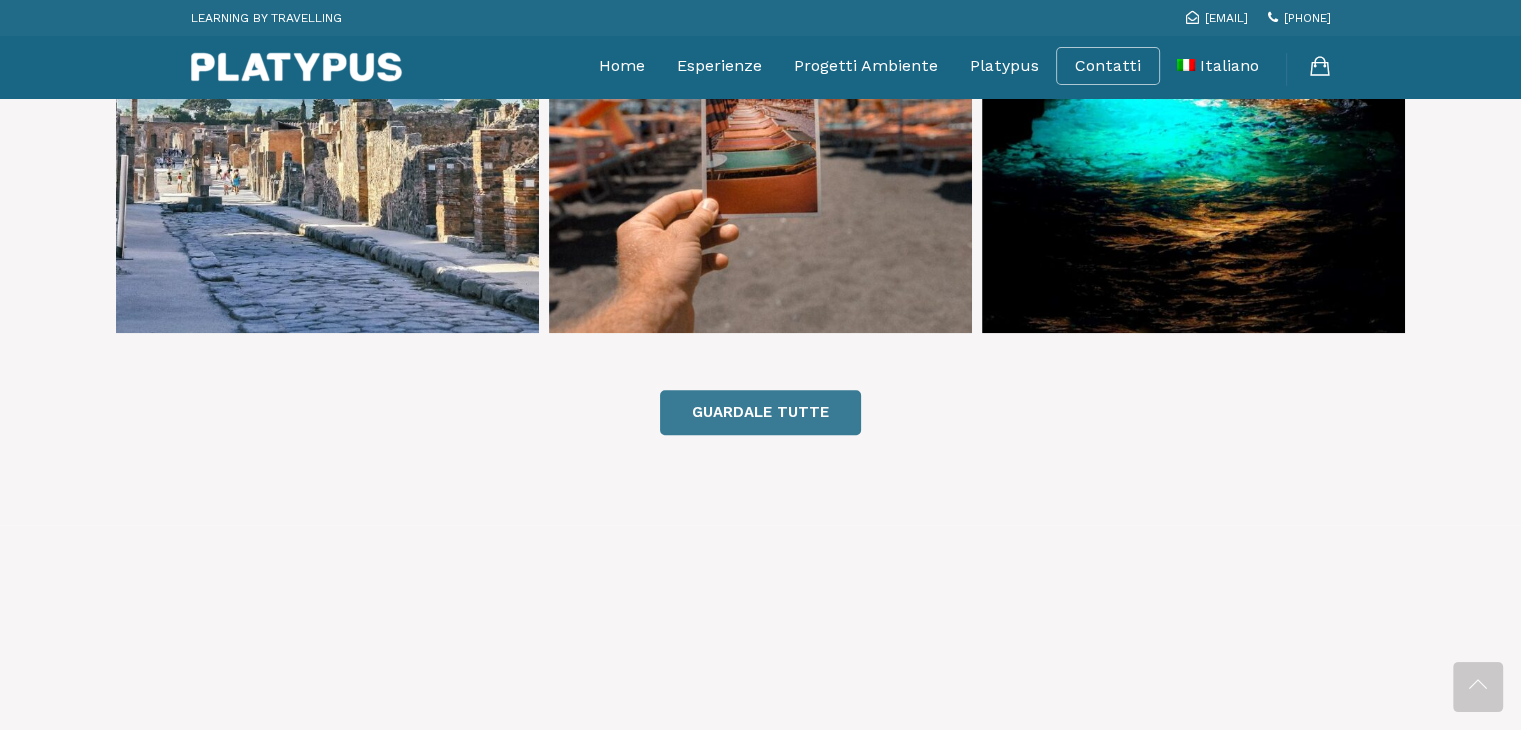 click on "GUARDALE TUTTE" at bounding box center [760, 412] 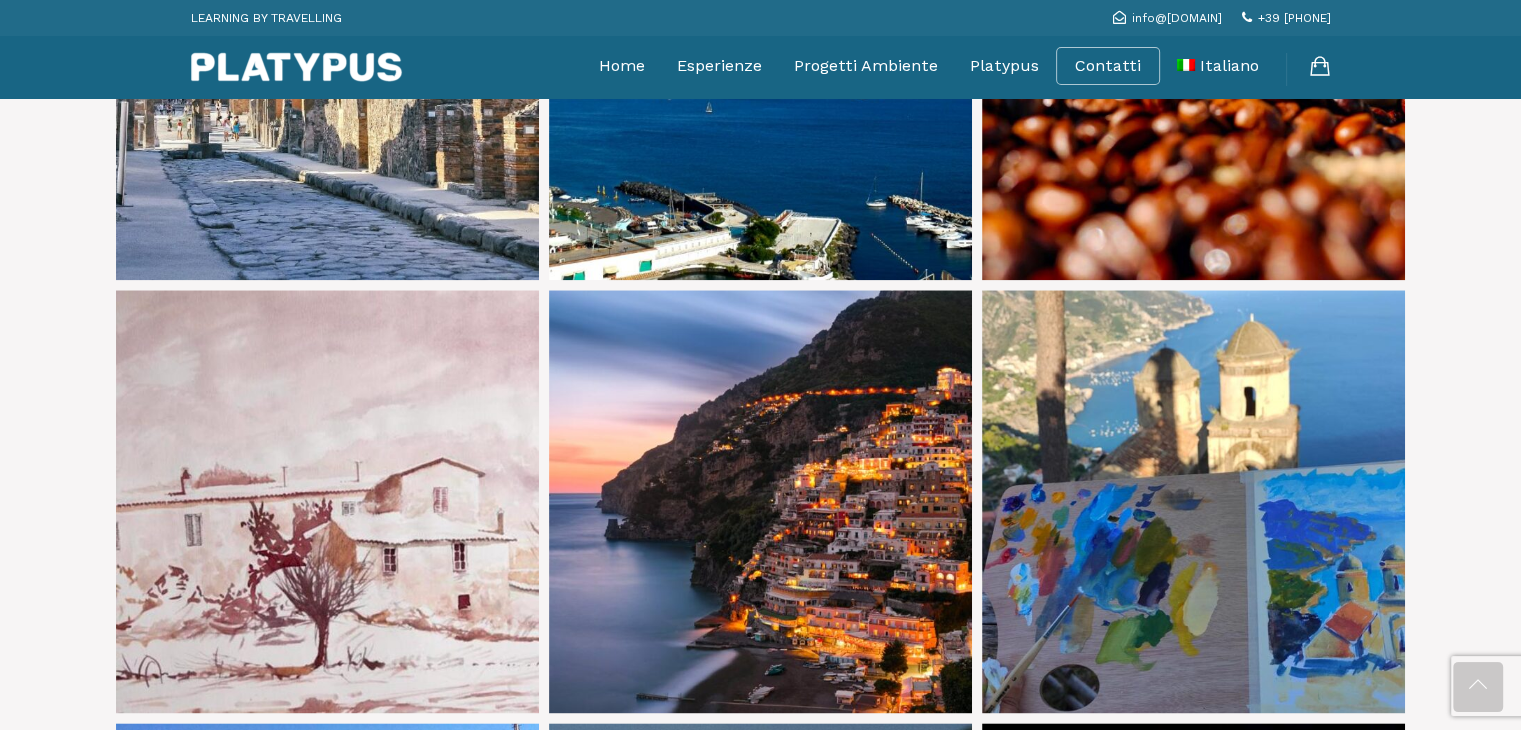 click on "LEARNING BY TRAVELLING
info@[DOMAIN] +39 [PHONE]
Toggle navigation
Home
Esperienze
Progetti Ambiente
Platypus
Contatti
Italiano
English
LEARNING BY TRAVELLING +39 [PHONE]" at bounding box center (760, 261) 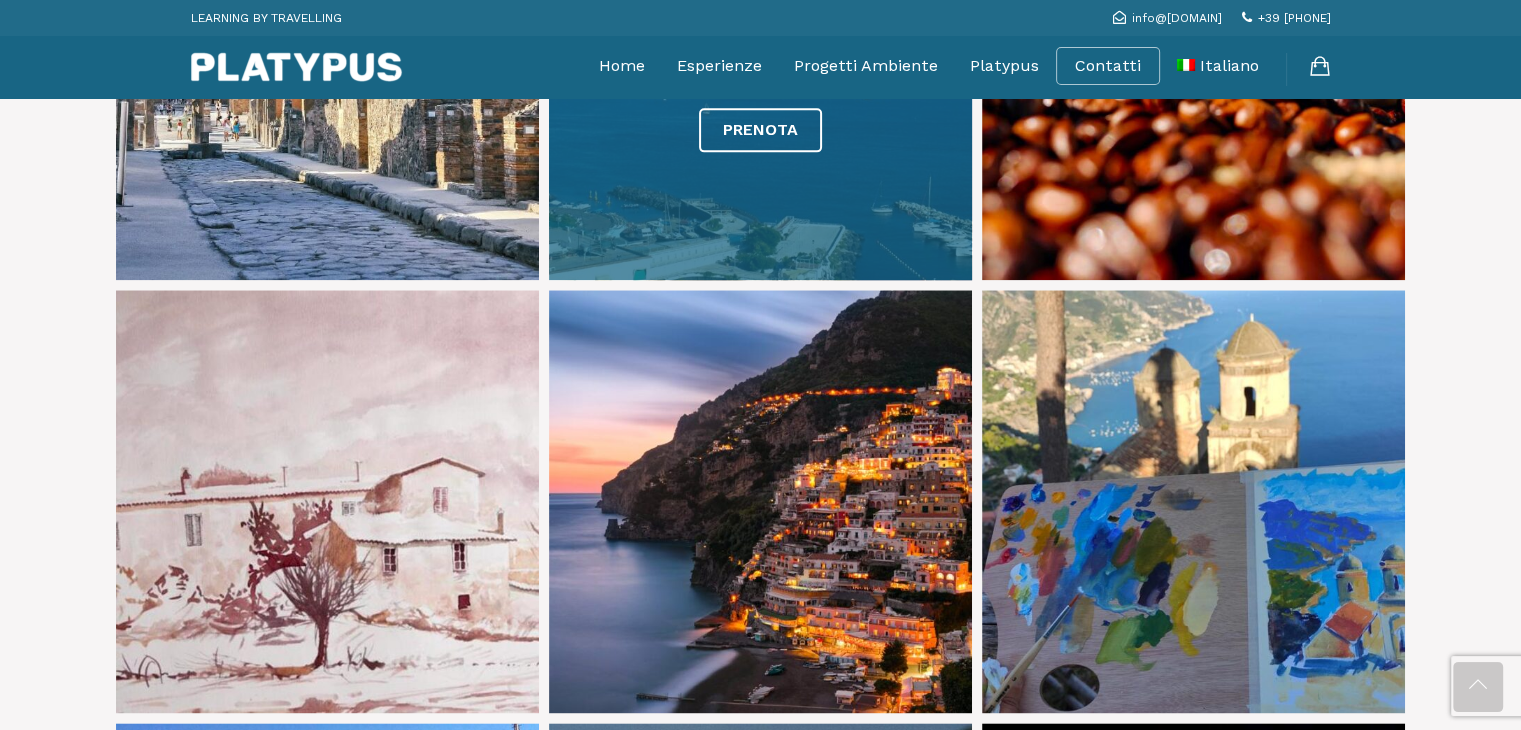 scroll, scrollTop: 2446, scrollLeft: 0, axis: vertical 